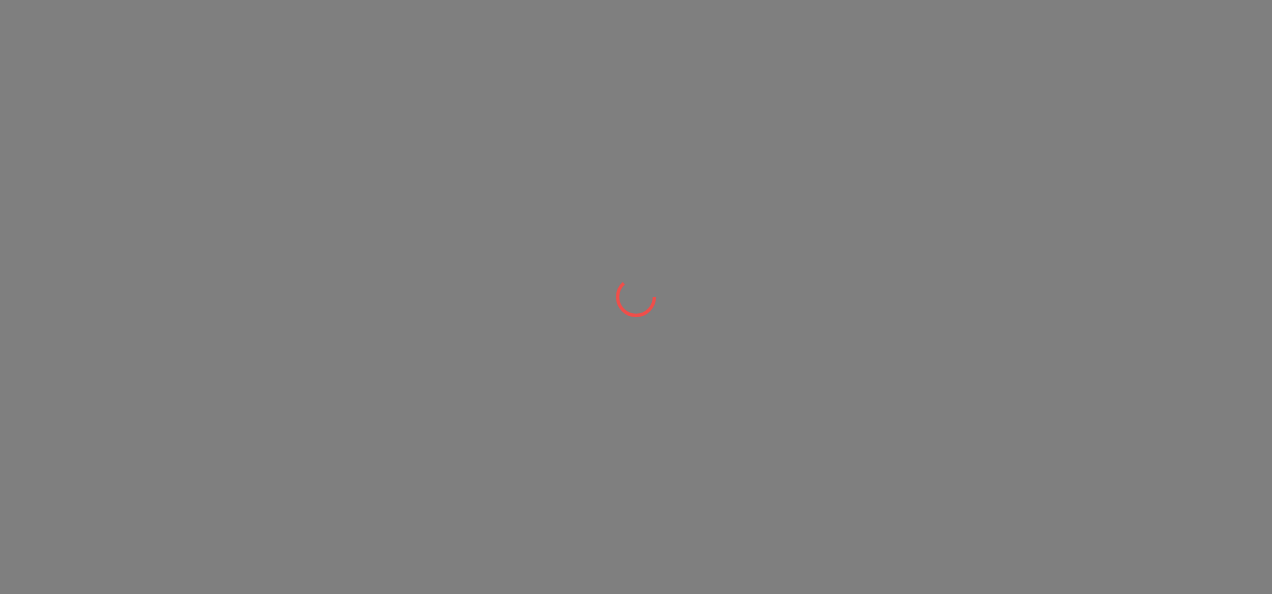 scroll, scrollTop: 0, scrollLeft: 0, axis: both 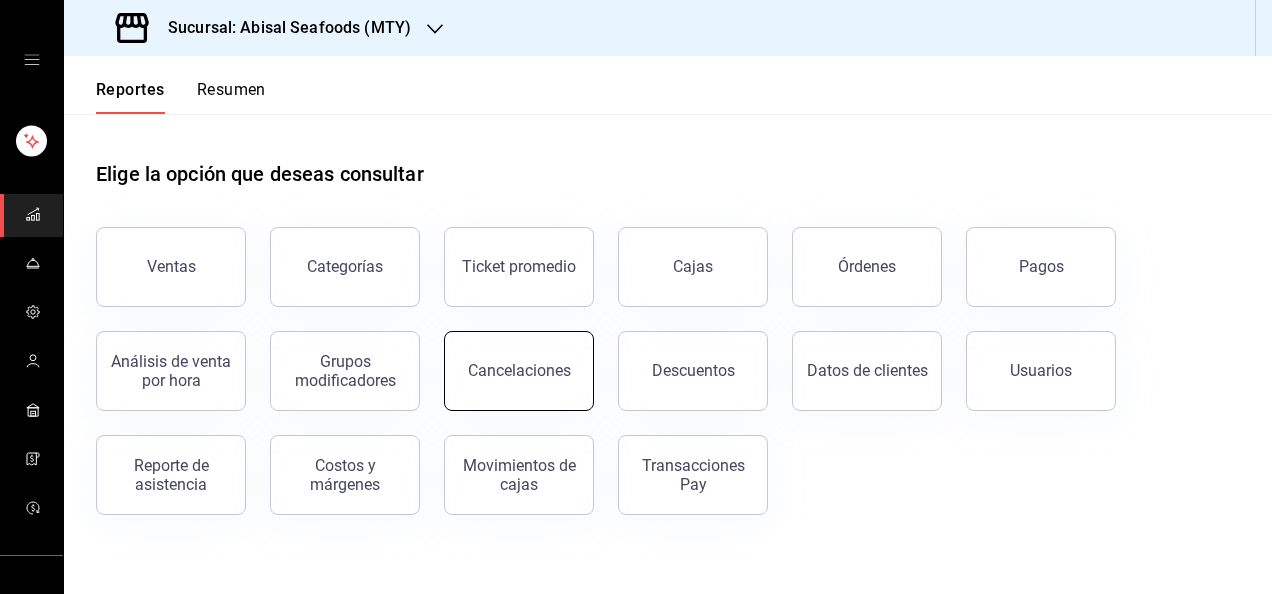 click on "Cancelaciones" at bounding box center [519, 370] 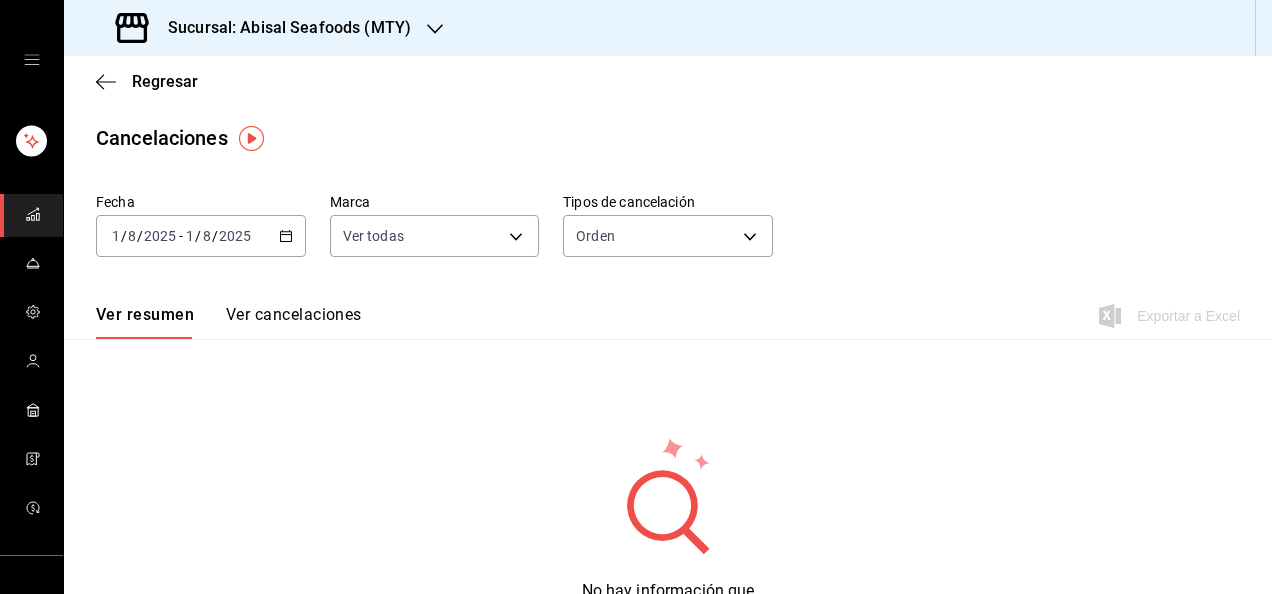 click on "Ver cancelaciones" at bounding box center [294, 322] 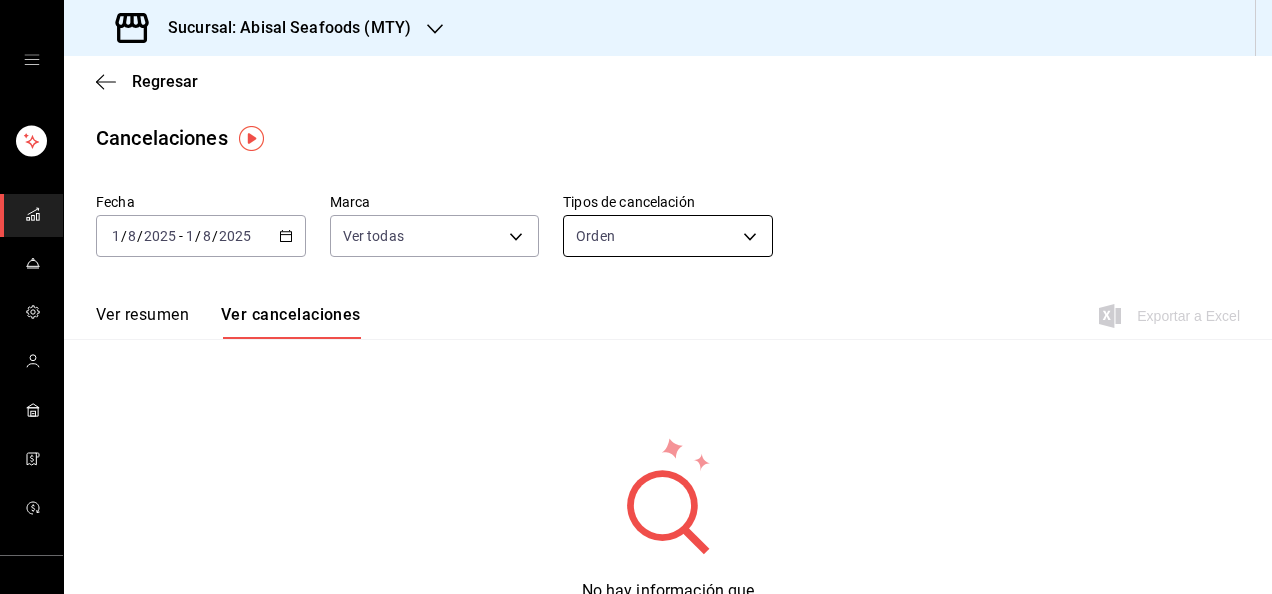 click on "Sucursal: Abisal Seafoods (MTY) Regresar Cancelaciones Fecha [DATE] [DATE] - [DATE] [DATE] Marca Ver todas [object Object],[object Object] Tipos de cancelación Orden ORDER Ver resumen Ver cancelaciones Exportar a Excel No hay información que mostrar GANA 1 MES GRATIS EN TU SUSCRIPCIÓN AQUÍ ¿Recuerdas cómo empezó tu restaurante?
Hoy puedes ayudar a un colega a tener el mismo cambio que tú viviste.
Recomienda Parrot directamente desde tu Portal Administrador.
Es fácil y rápido.
🎁 Por cada restaurante que se una, ganas 1 mes gratis. Ver video tutorial Ir a video Visitar centro de ayuda ([PHONE]) [EMAIL] Visitar centro de ayuda ([PHONE]) [EMAIL]" at bounding box center [636, 297] 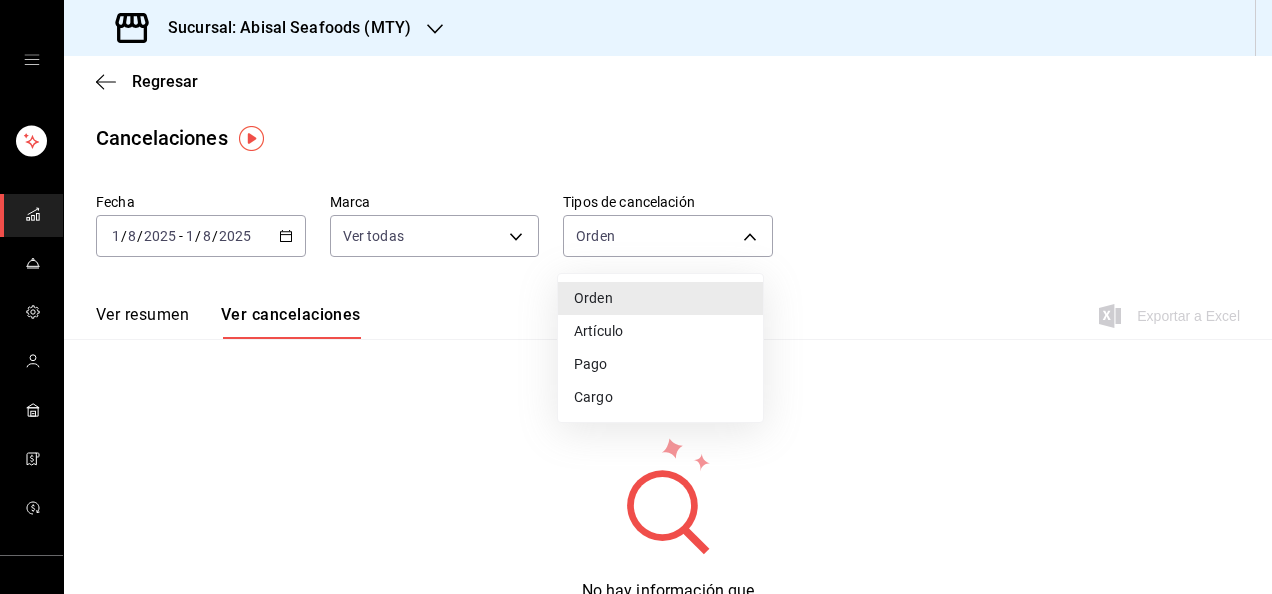 click on "Artículo" at bounding box center [660, 331] 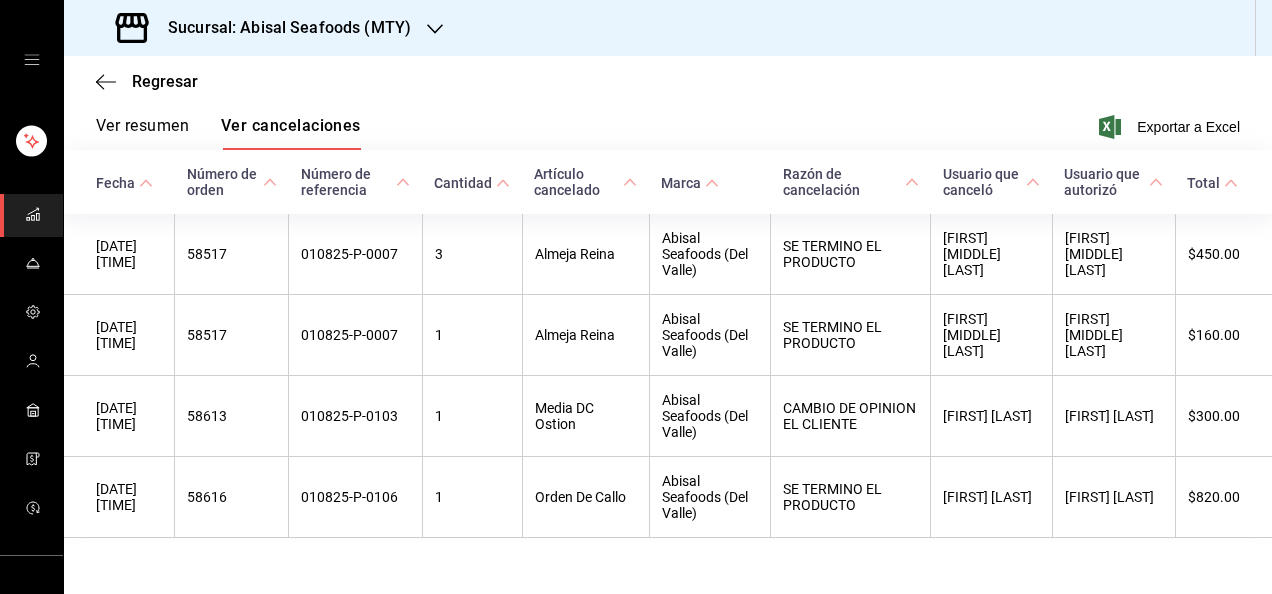 scroll, scrollTop: 193, scrollLeft: 0, axis: vertical 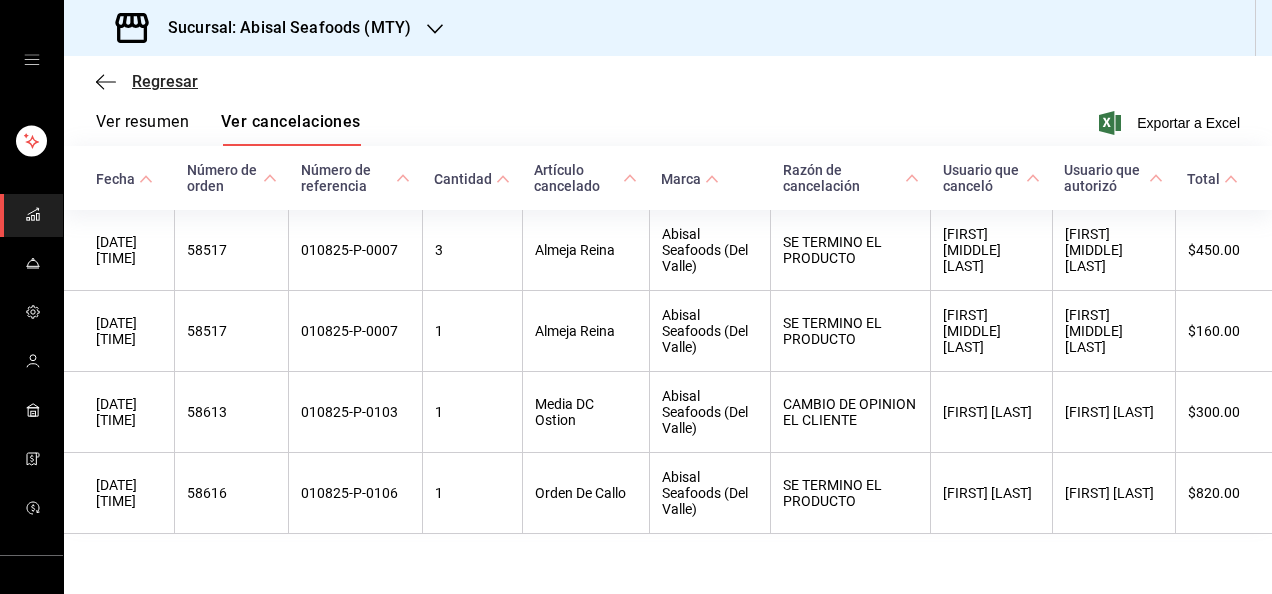 click on "Regresar" at bounding box center [165, 81] 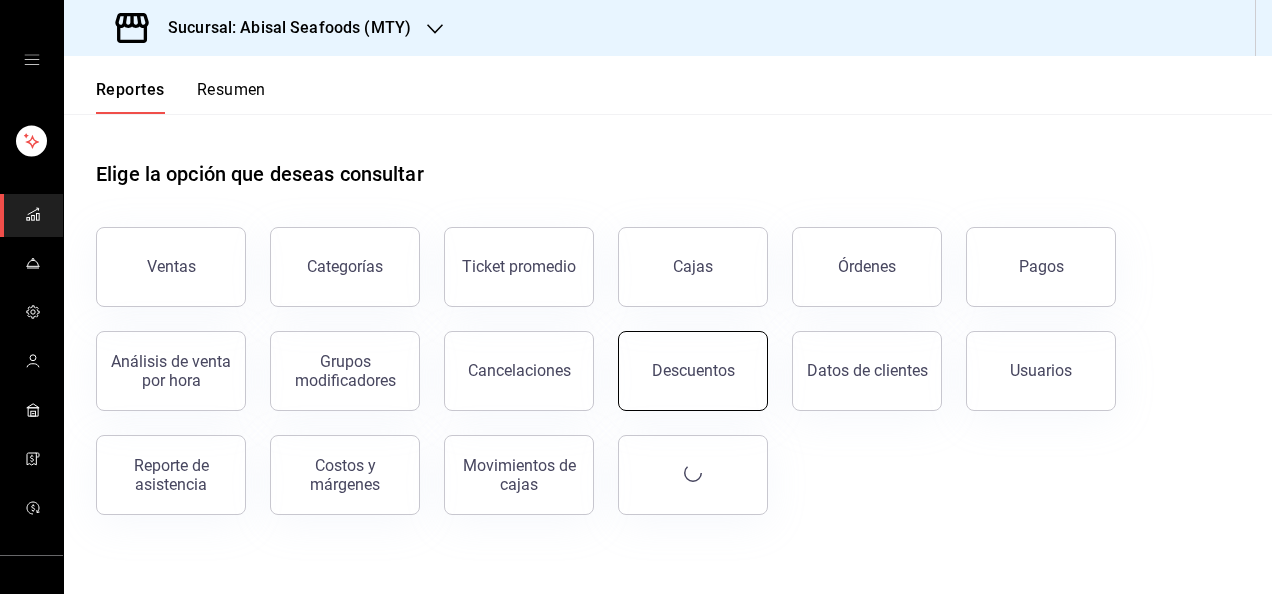 click on "Descuentos" at bounding box center (693, 370) 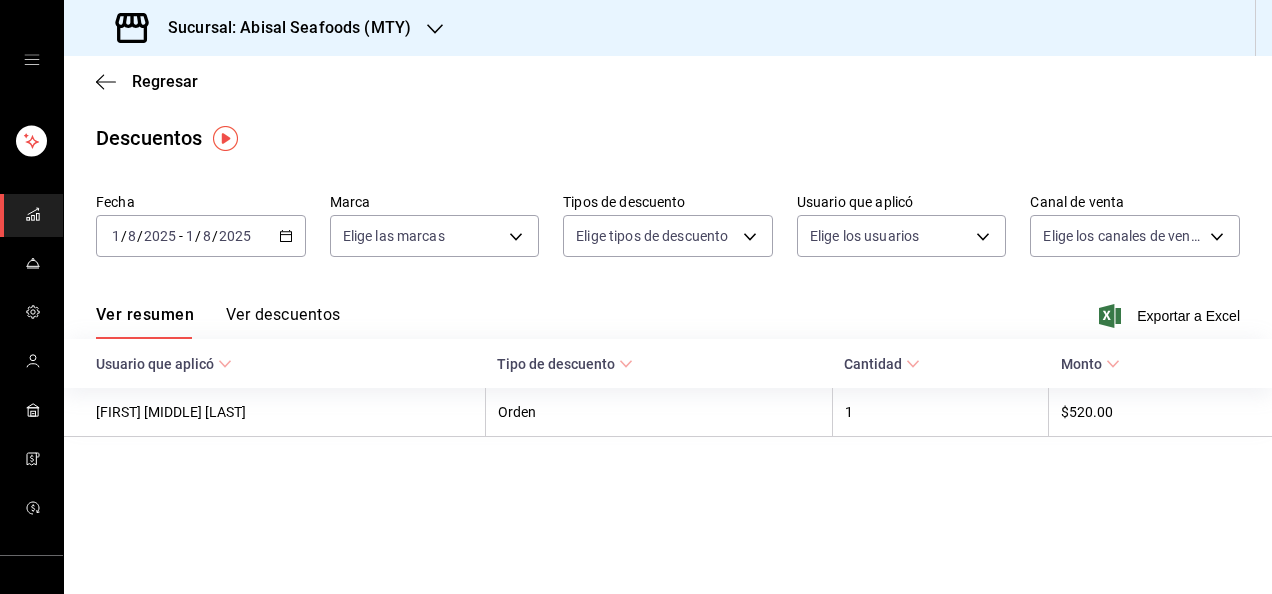 click on "Ver descuentos" at bounding box center [283, 322] 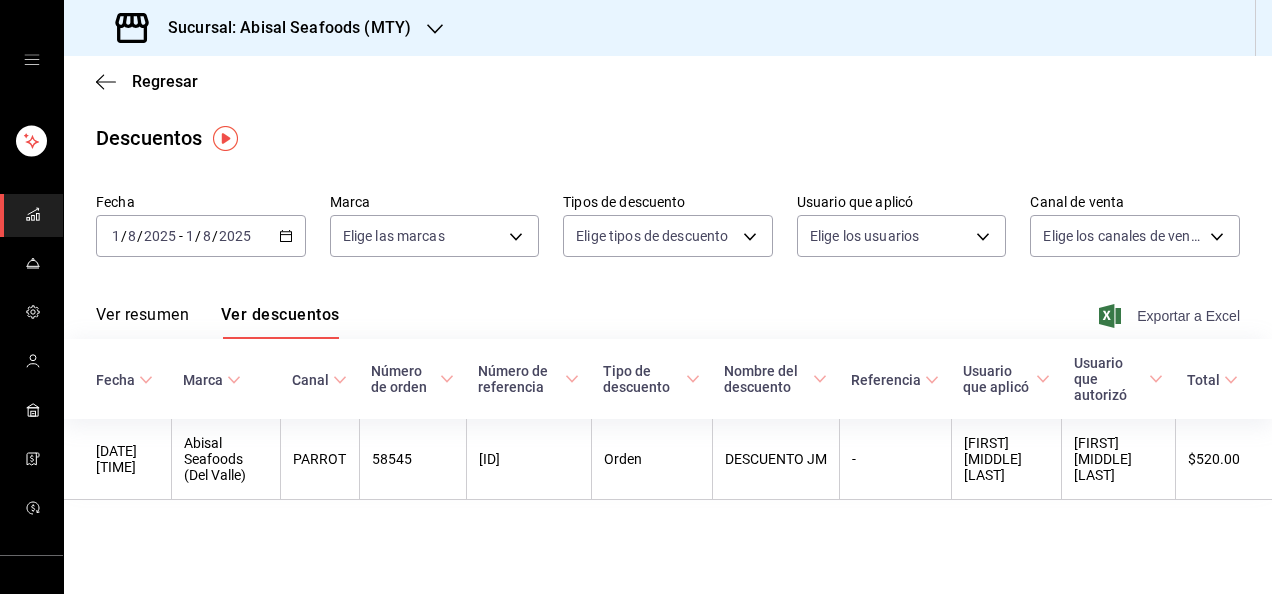 click on "Exportar a Excel" at bounding box center (1171, 316) 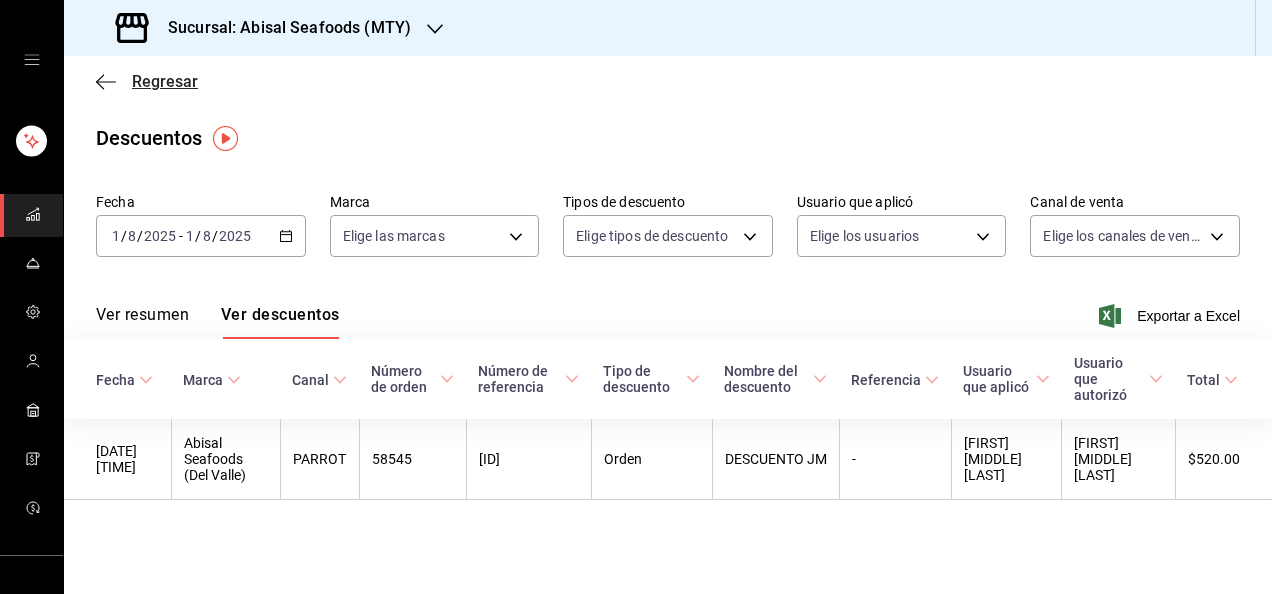 click on "Regresar" at bounding box center [165, 81] 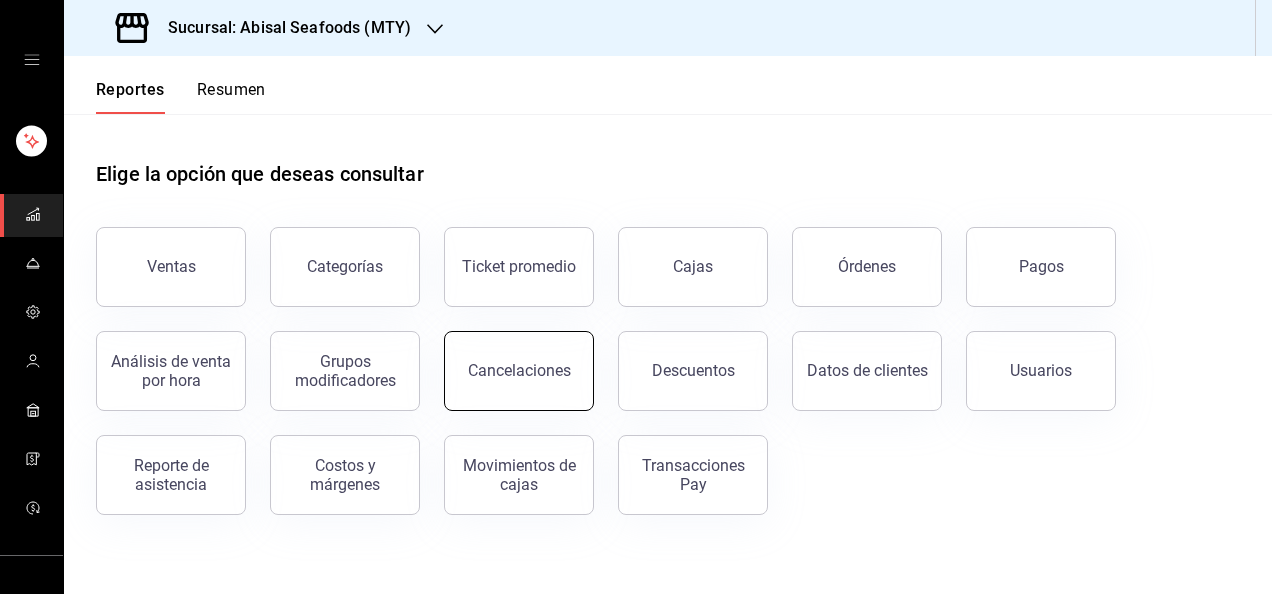 click on "Cancelaciones" at bounding box center (519, 371) 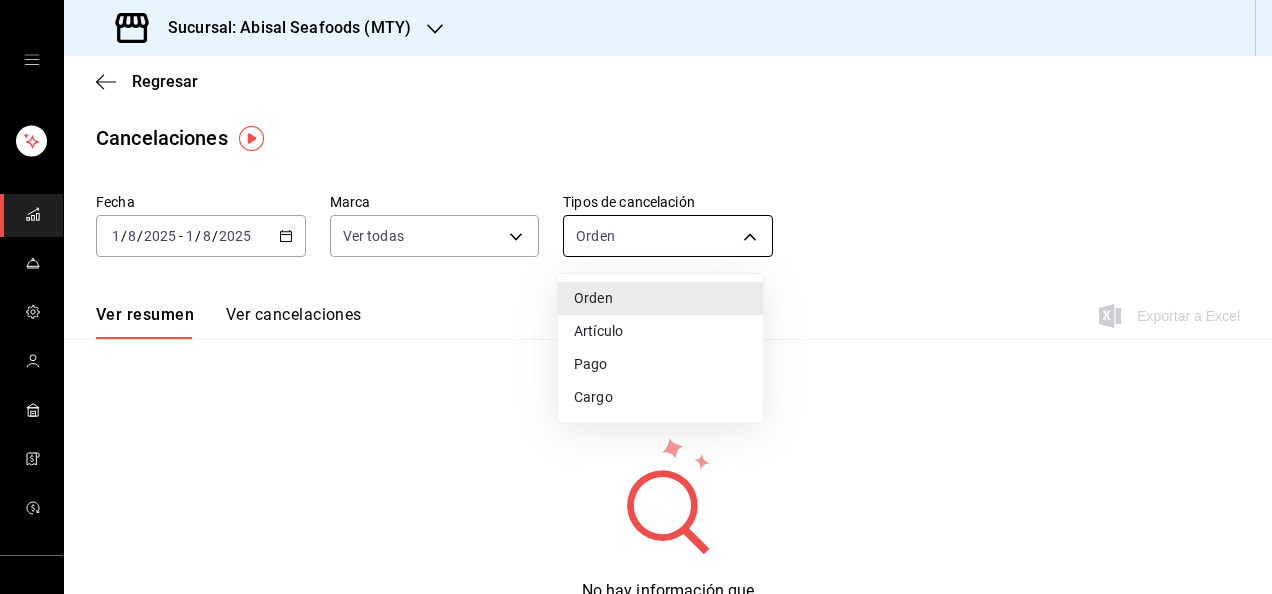 click on "Sucursal: Abisal Seafoods (MTY) Regresar Cancelaciones Fecha [DATE] [DATE] - [DATE] [DATE] Marca Ver todas [object Object],[object Object] Tipos de cancelación Orden ORDER Ver resumen Ver cancelaciones Exportar a Excel No hay información que mostrar GANA 1 MES GRATIS EN TU SUSCRIPCIÓN AQUÍ ¿Recuerdas cómo empezó tu restaurante?
Hoy puedes ayudar a un colega a tener el mismo cambio que tú viviste.
Recomienda Parrot directamente desde tu Portal Administrador.
Es fácil y rápido.
🎁 Por cada restaurante que se una, ganas 1 mes gratis. Ver video tutorial Ir a video Visitar centro de ayuda ([PHONE]) [EMAIL] Visitar centro de ayuda ([PHONE]) [EMAIL] Orden Artículo Pago Cargo" at bounding box center (636, 297) 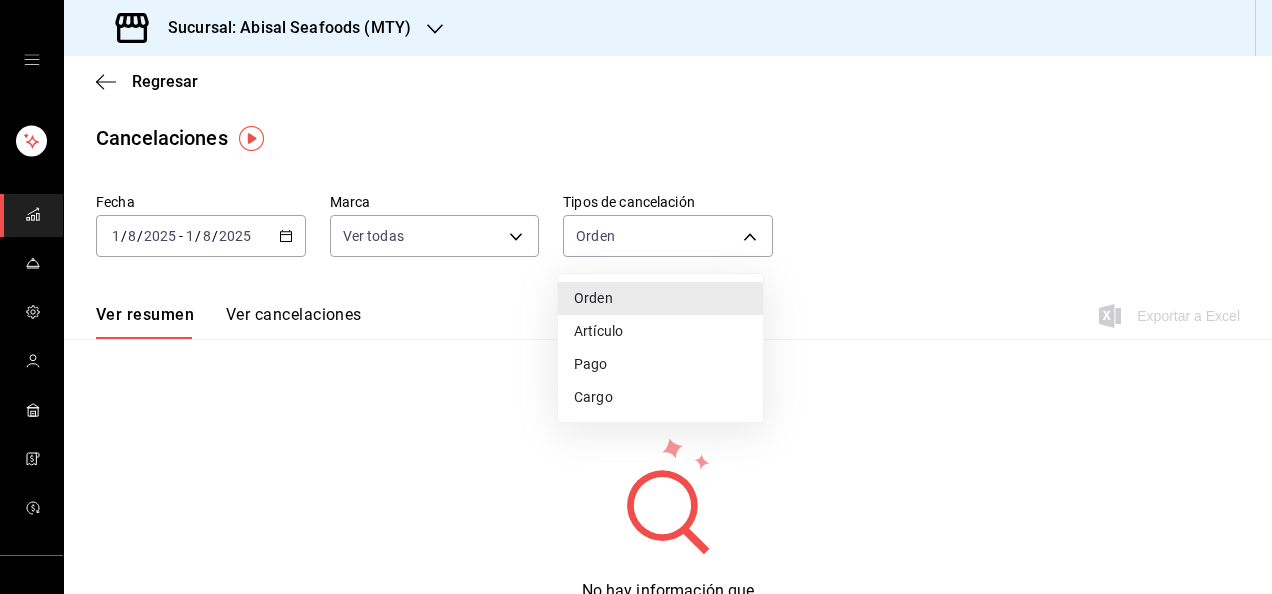 click on "Artículo" at bounding box center [660, 331] 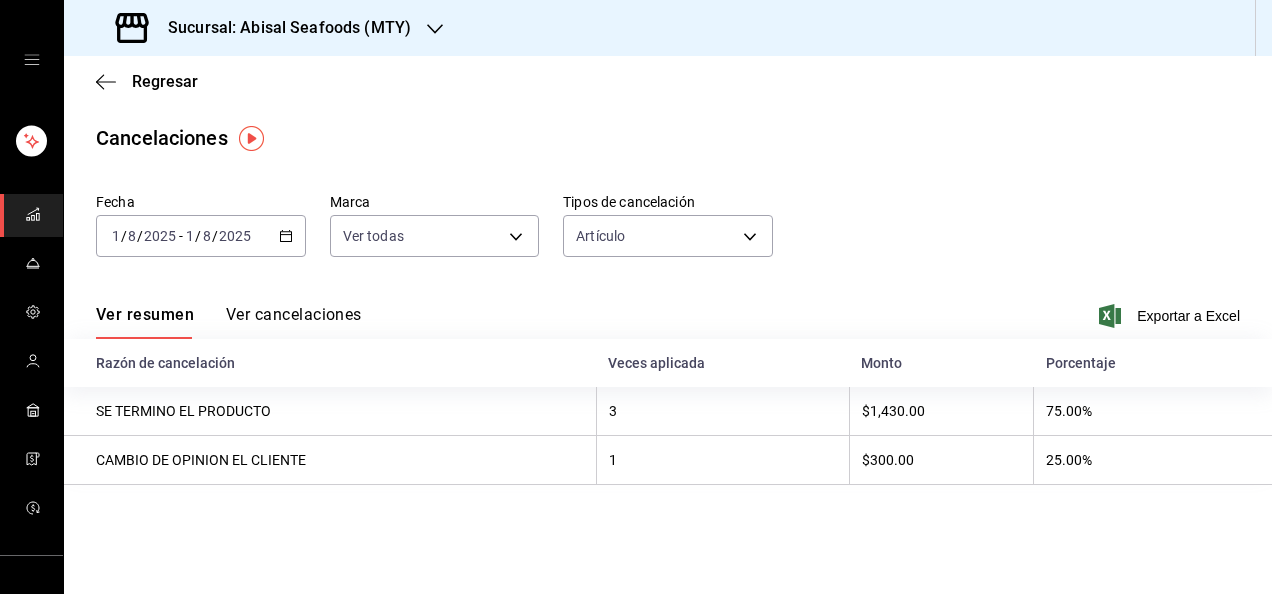 click on "Ver cancelaciones" at bounding box center (294, 322) 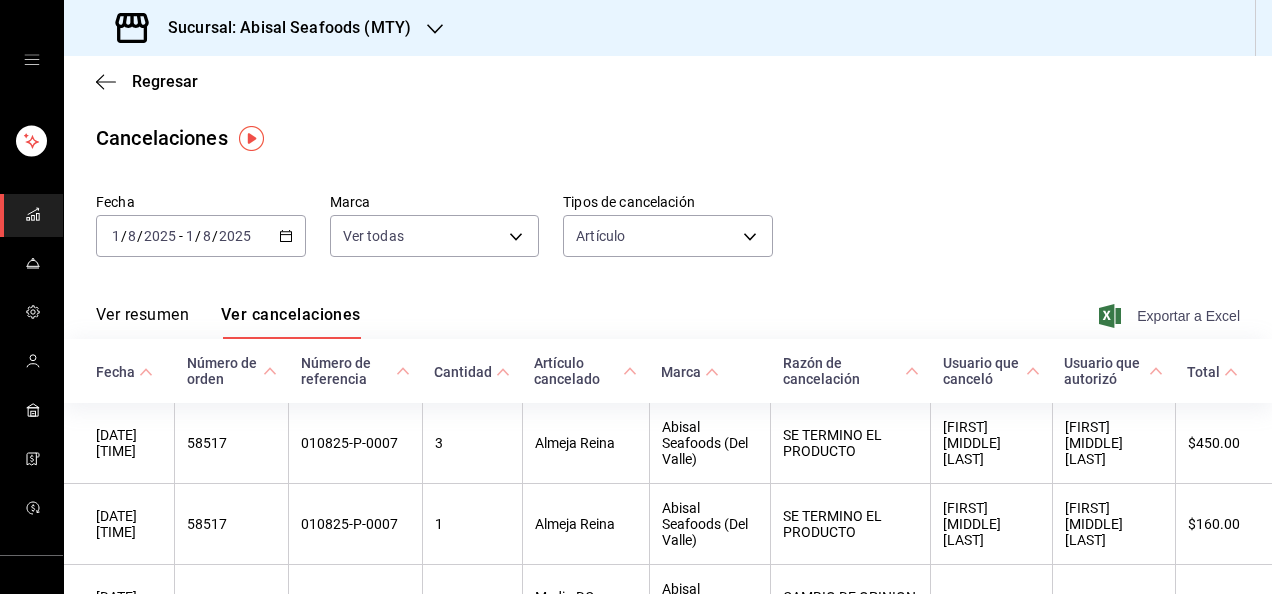 click on "Exportar a Excel" at bounding box center (1171, 316) 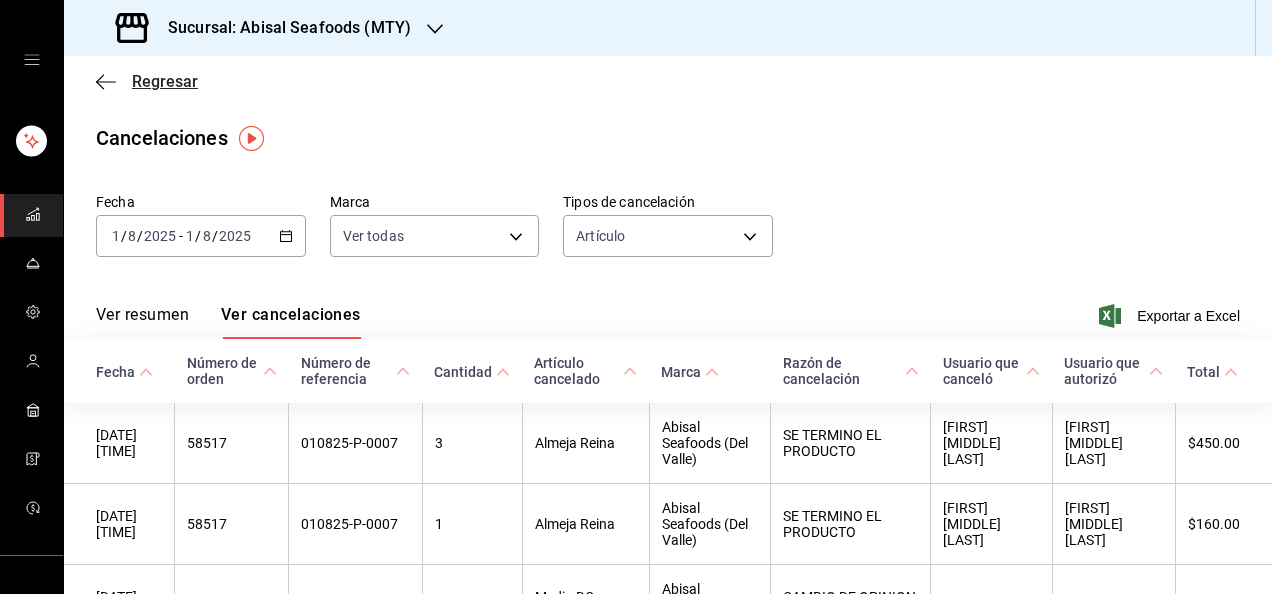 click on "Regresar" at bounding box center [165, 81] 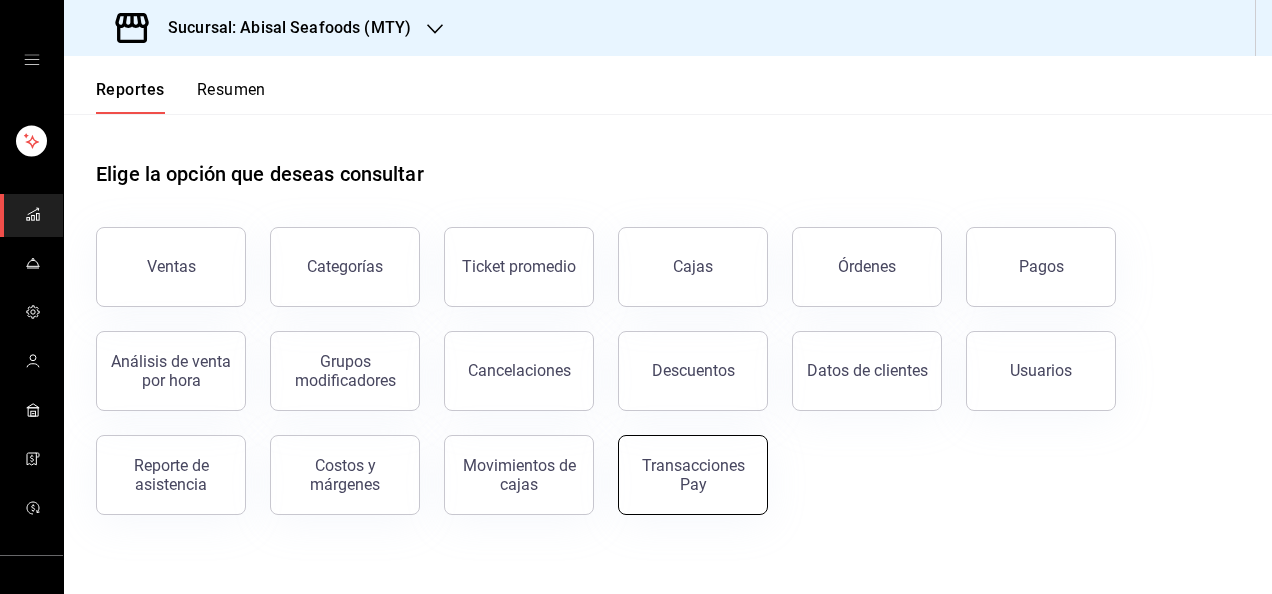 click on "Transacciones Pay" at bounding box center (693, 475) 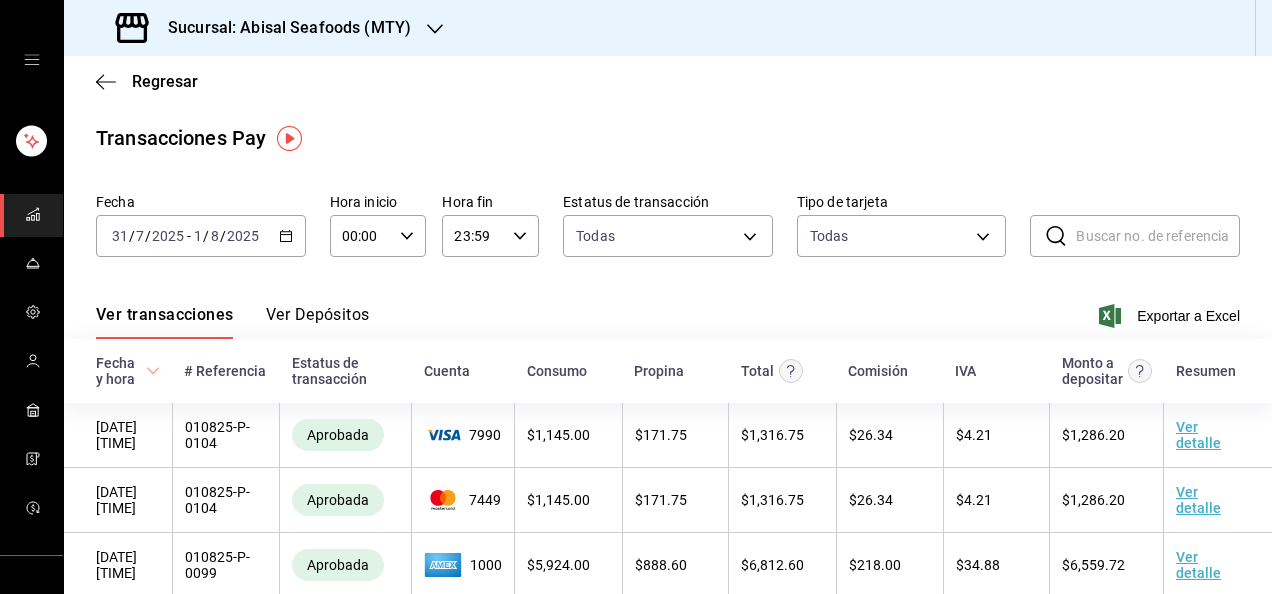 click 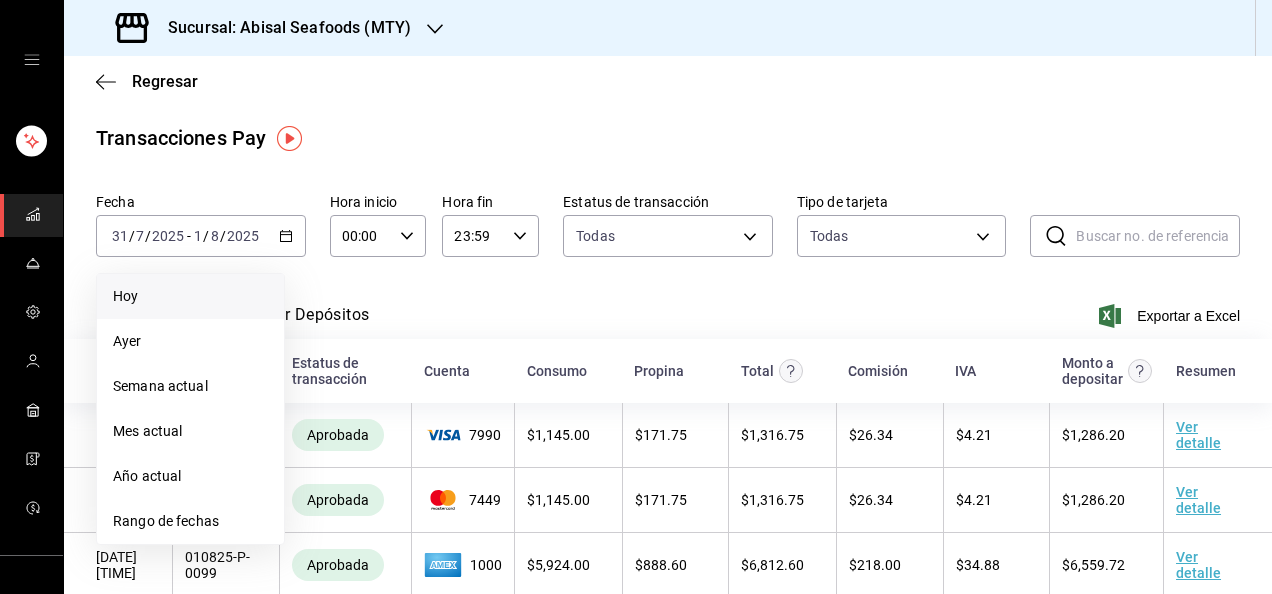 click on "Hoy" at bounding box center (190, 296) 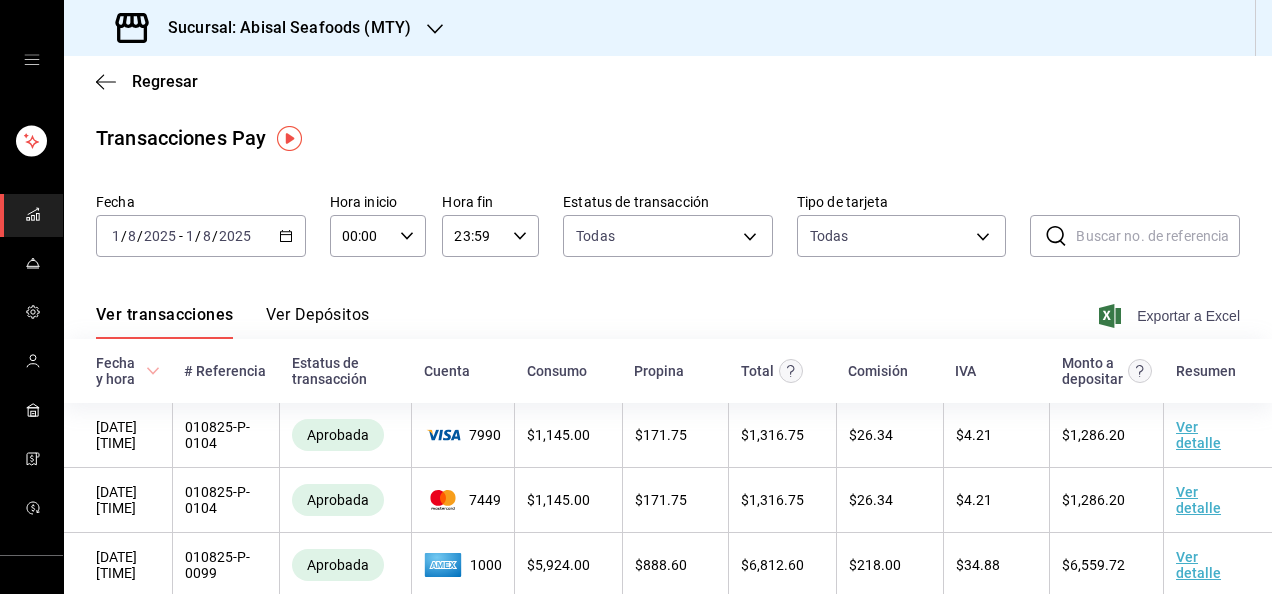 click on "Exportar a Excel" at bounding box center [1171, 316] 